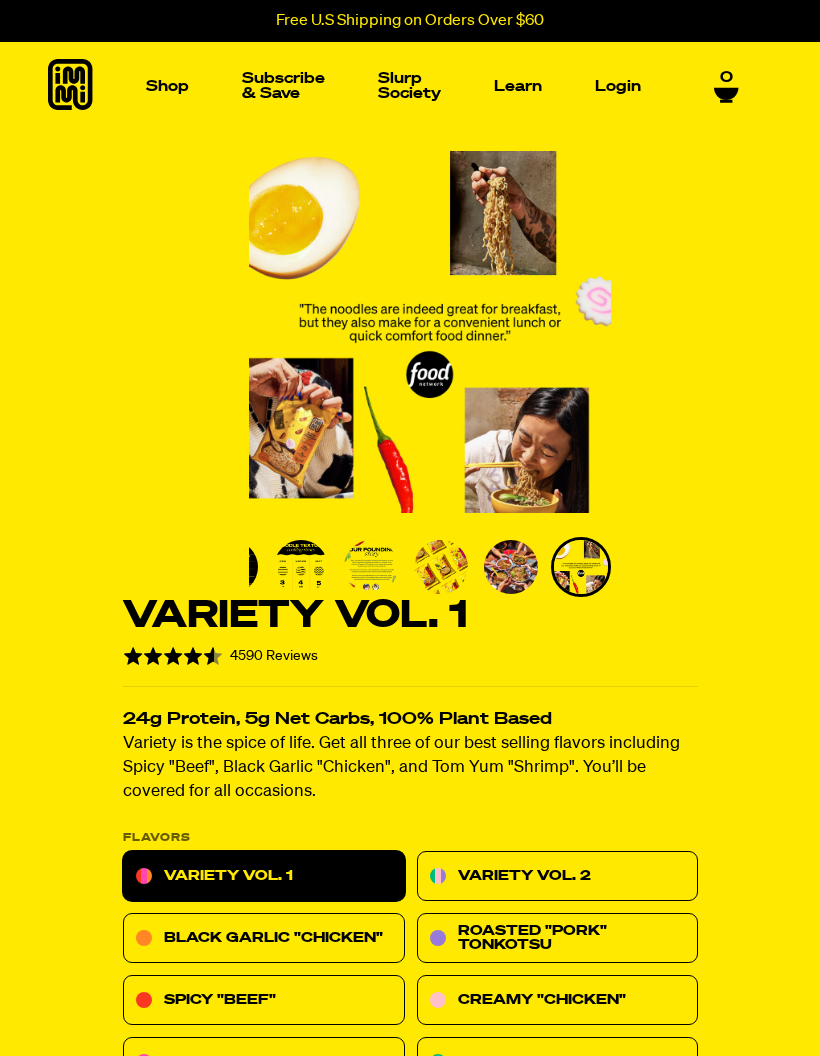 scroll, scrollTop: 0, scrollLeft: 0, axis: both 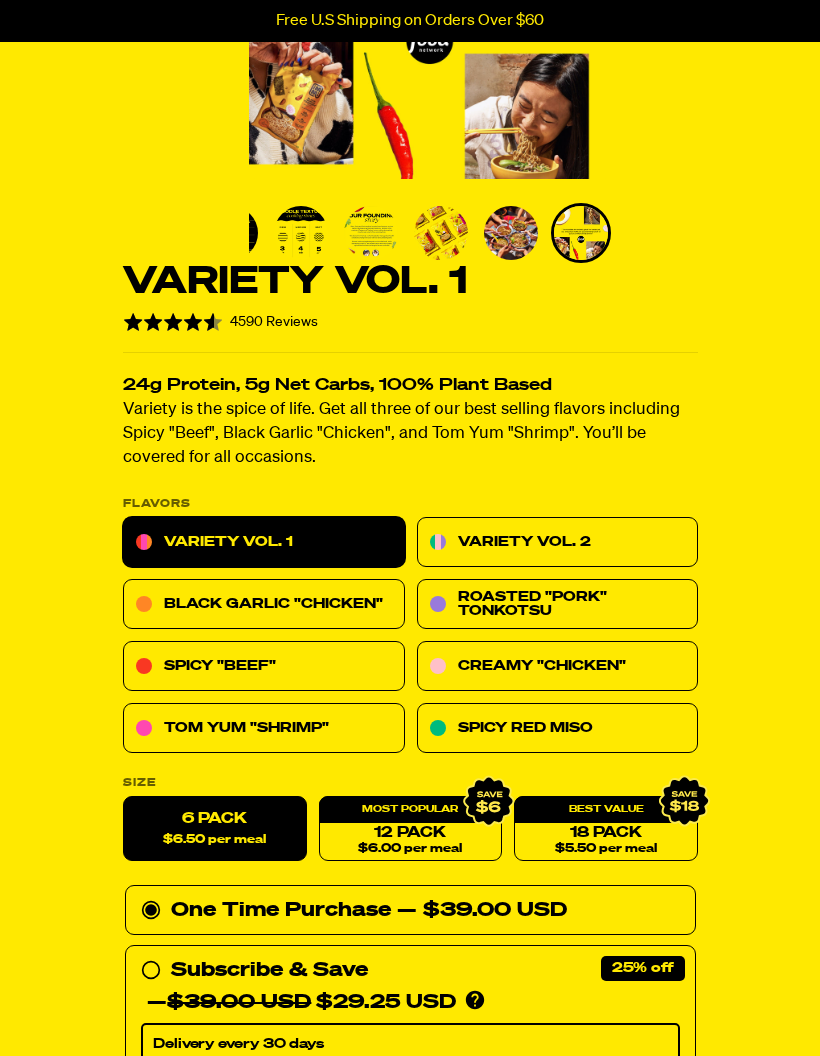 click on "Variety Vol. 2" at bounding box center (557, 543) 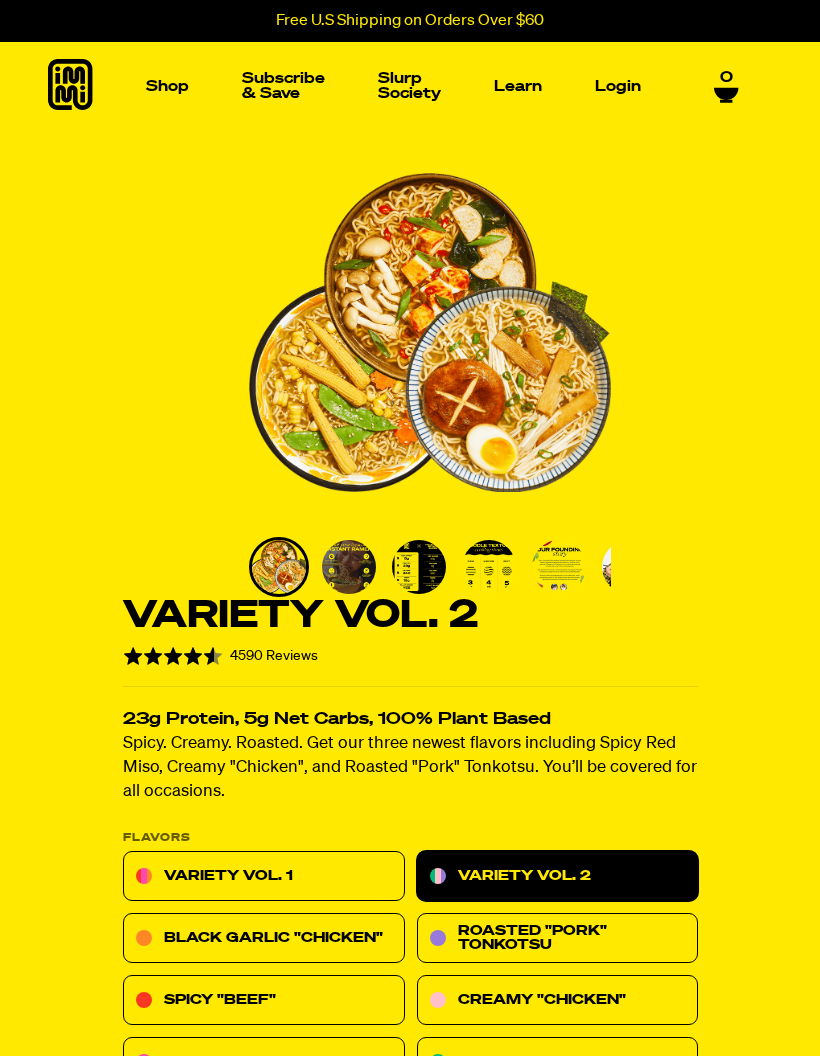 scroll, scrollTop: 0, scrollLeft: 0, axis: both 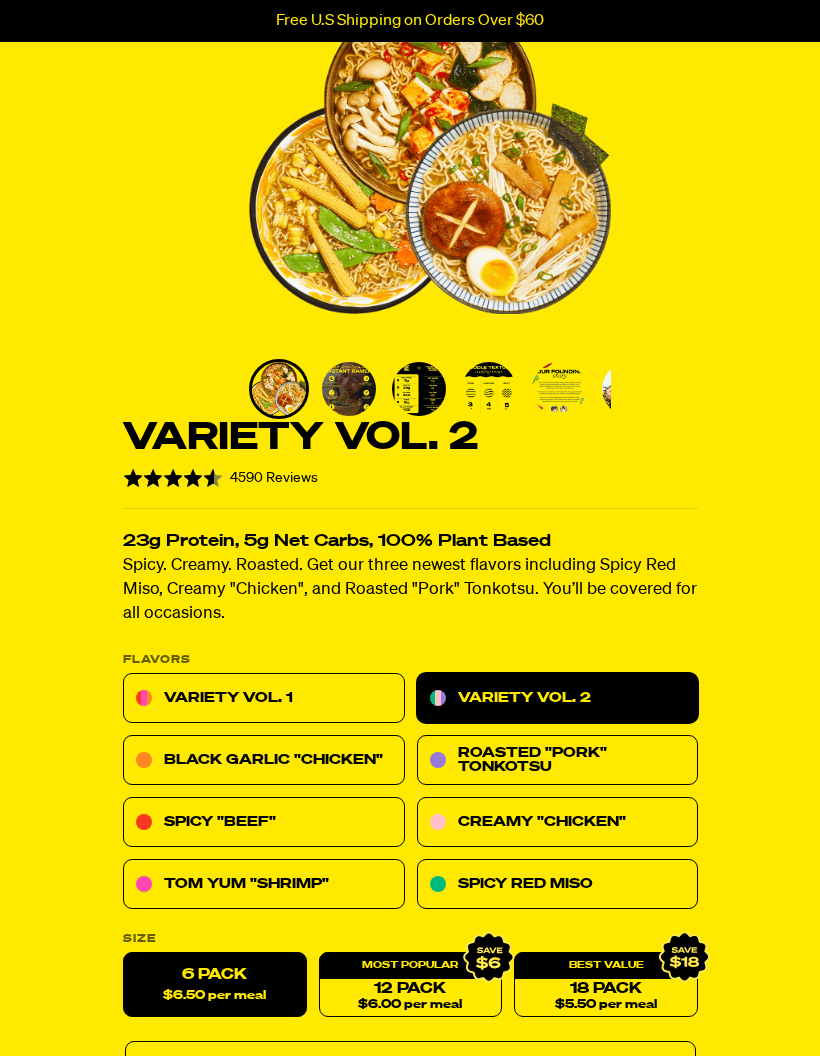 click on "Black Garlic "Chicken"" at bounding box center (264, 761) 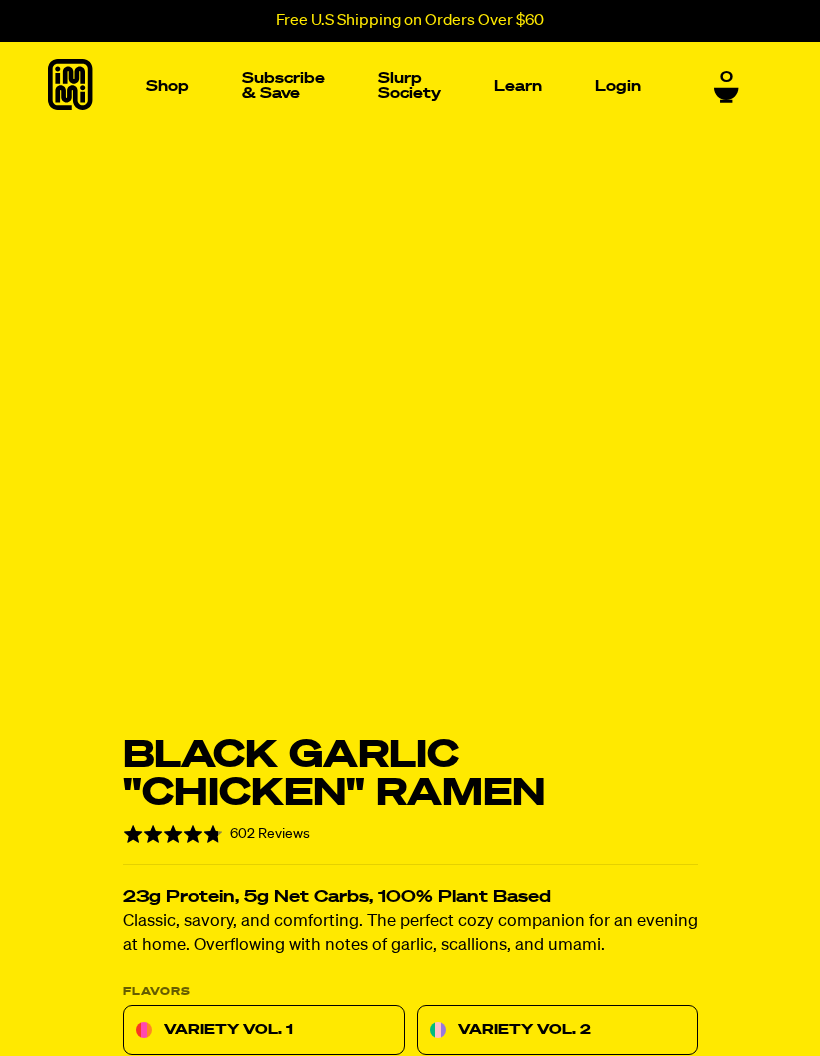 scroll, scrollTop: 0, scrollLeft: 0, axis: both 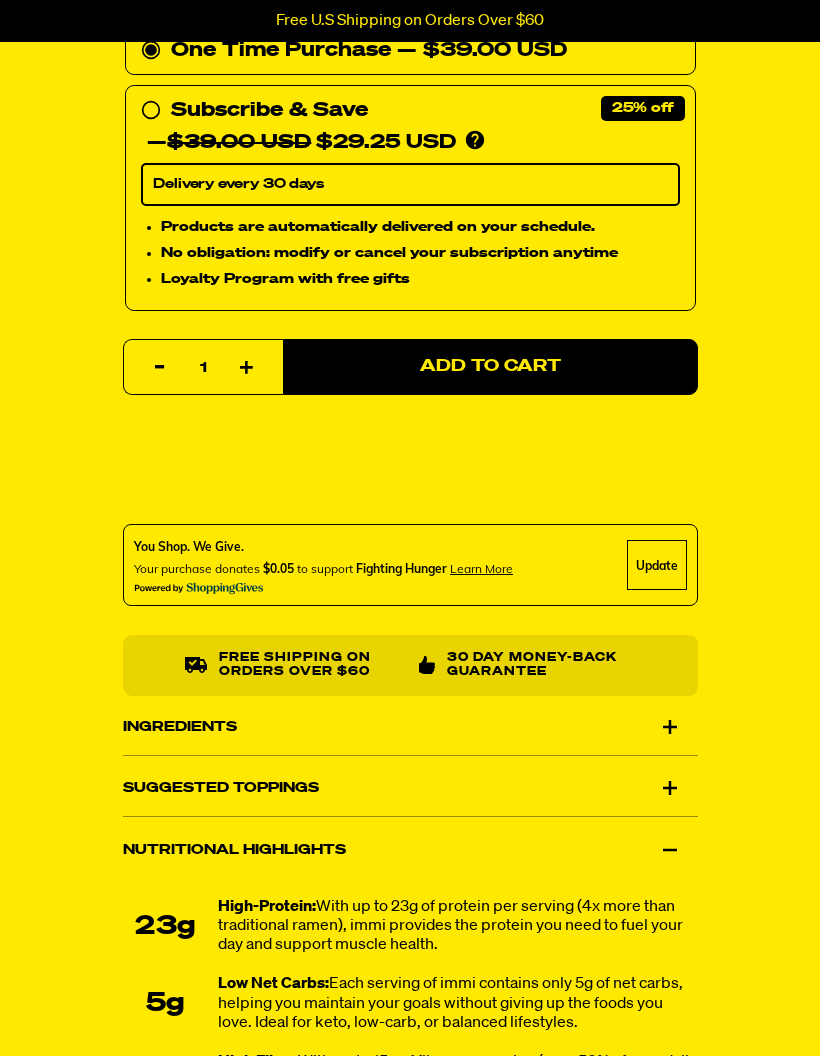click on "Ingredients" at bounding box center (410, 727) 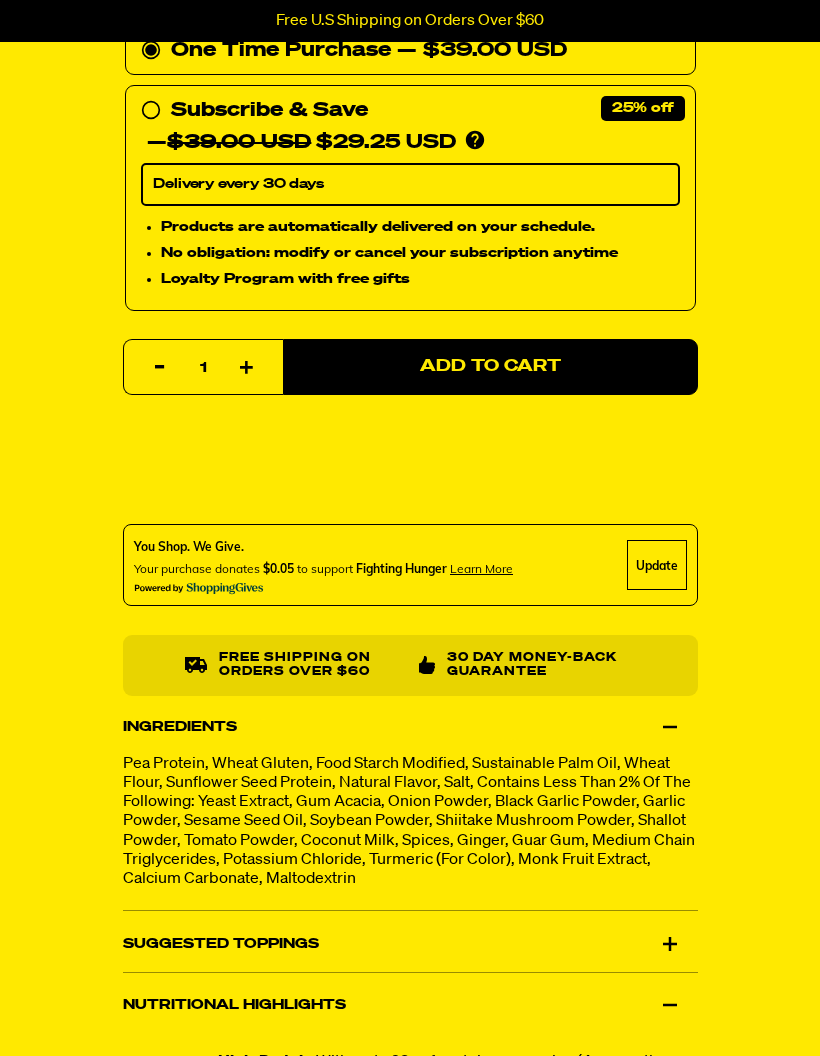 click on "Ingredients" at bounding box center (410, 727) 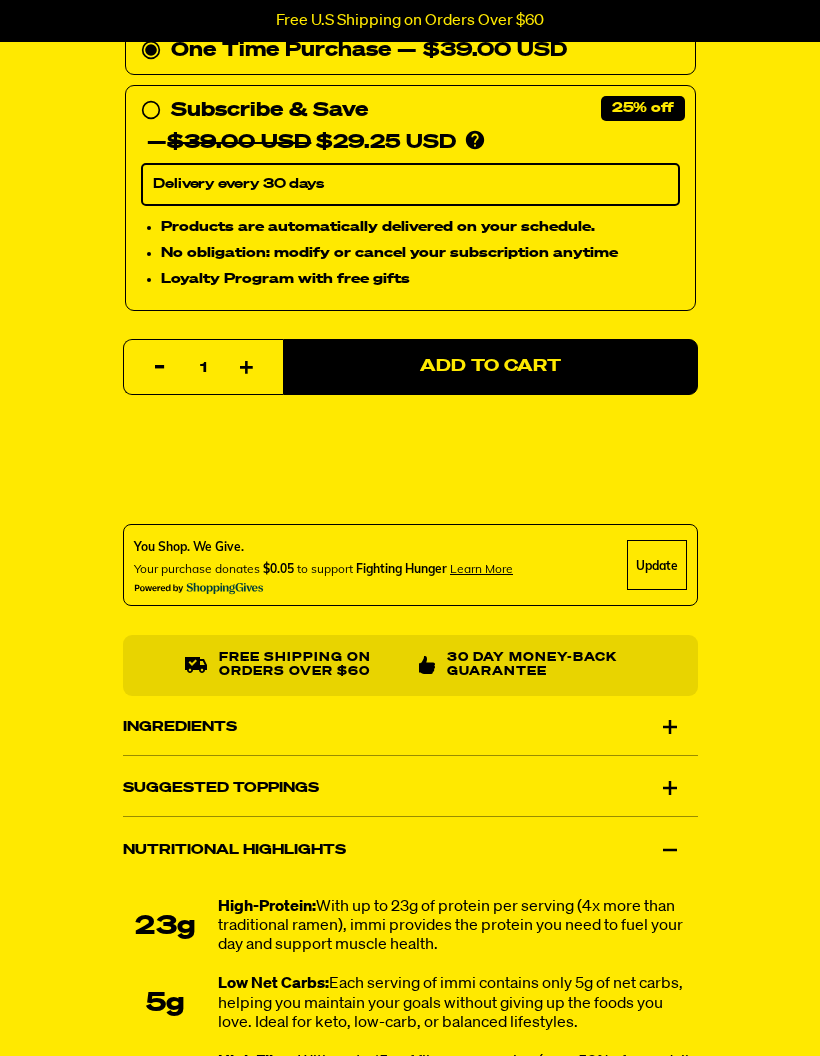 click on "Ingredients" at bounding box center (410, 727) 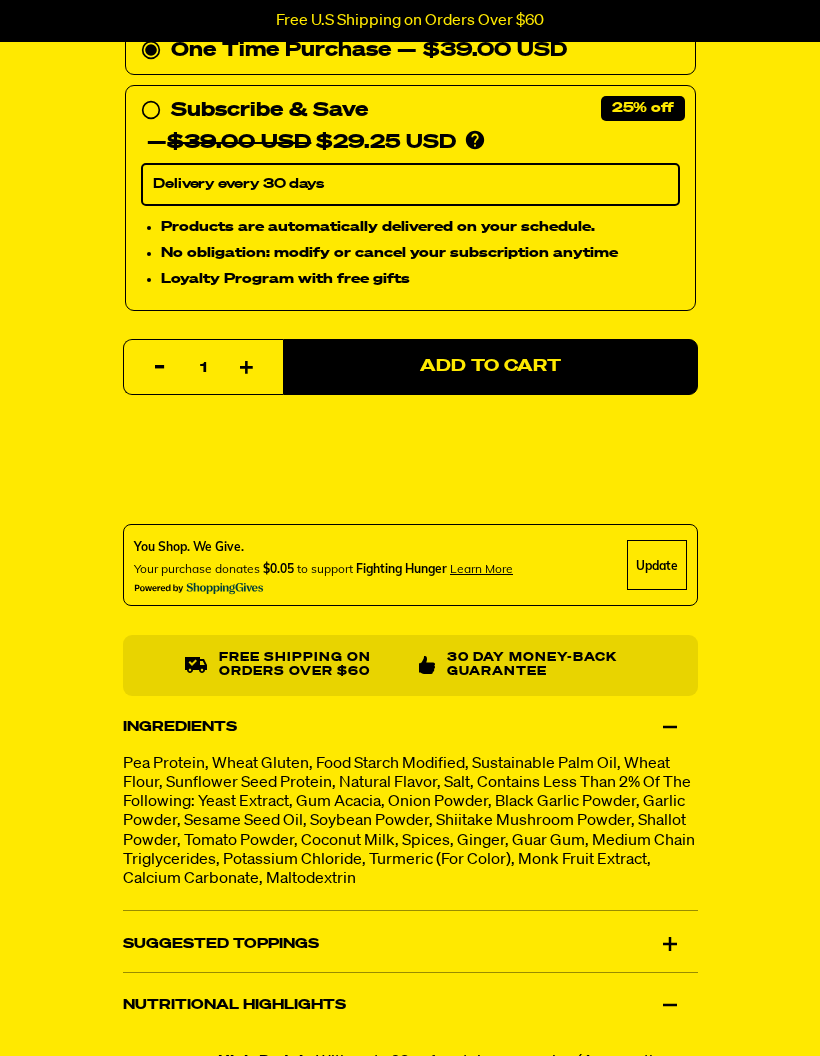 click on "Ingredients" at bounding box center [410, 727] 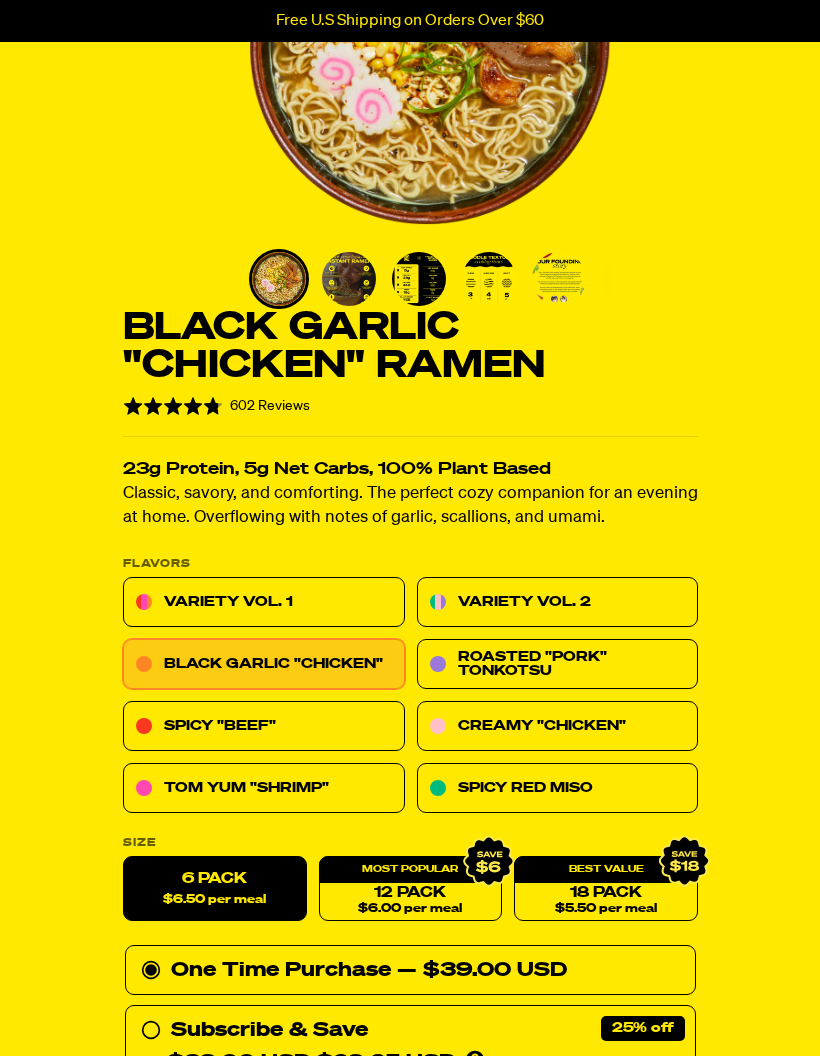 scroll, scrollTop: 289, scrollLeft: 0, axis: vertical 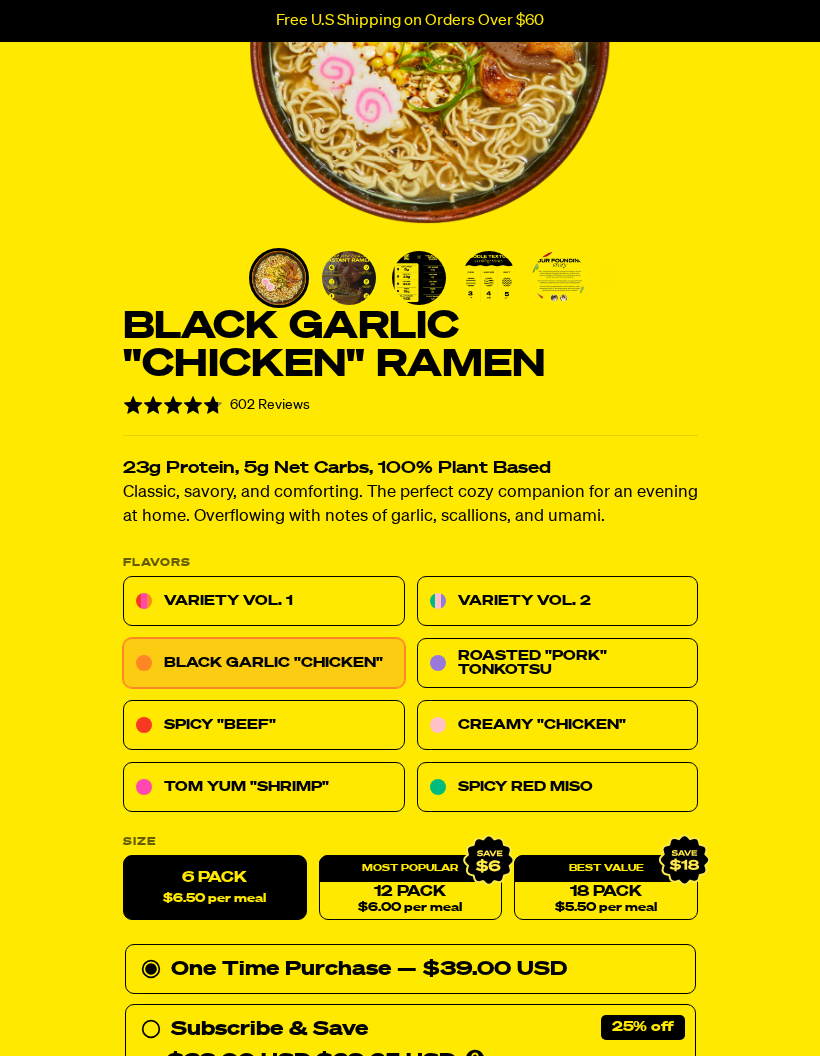 click on "Variety Vol. 1" at bounding box center [264, 602] 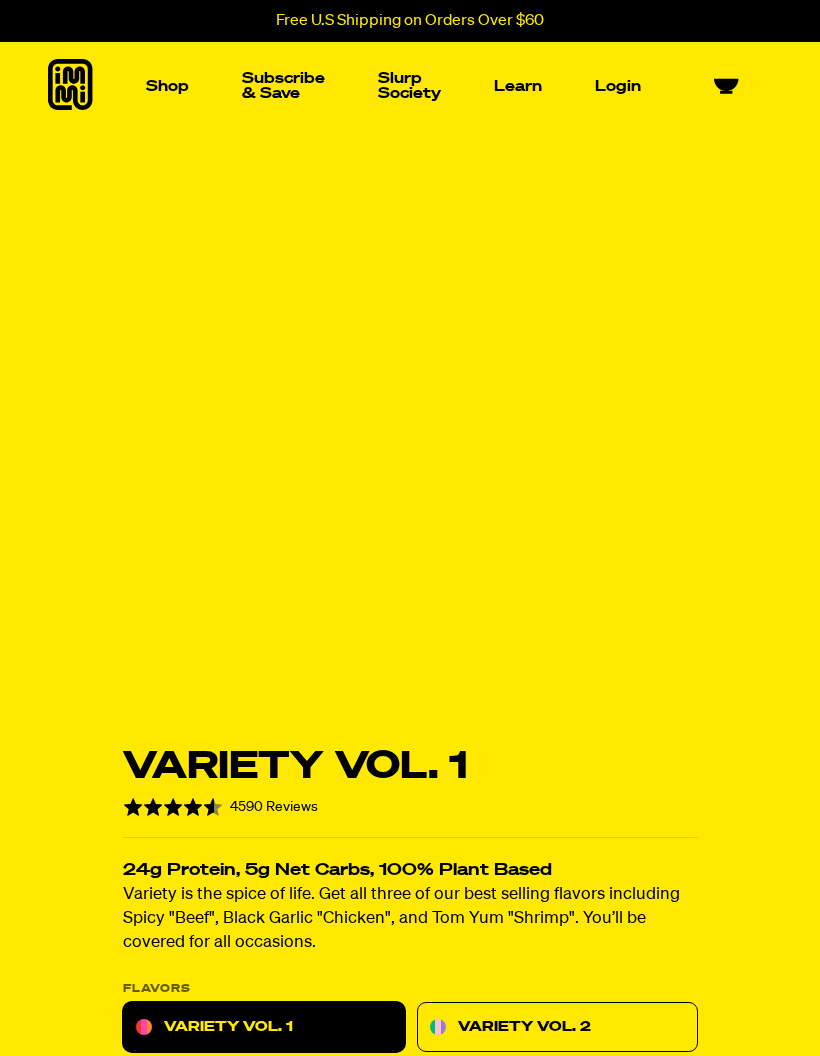 scroll, scrollTop: 0, scrollLeft: 0, axis: both 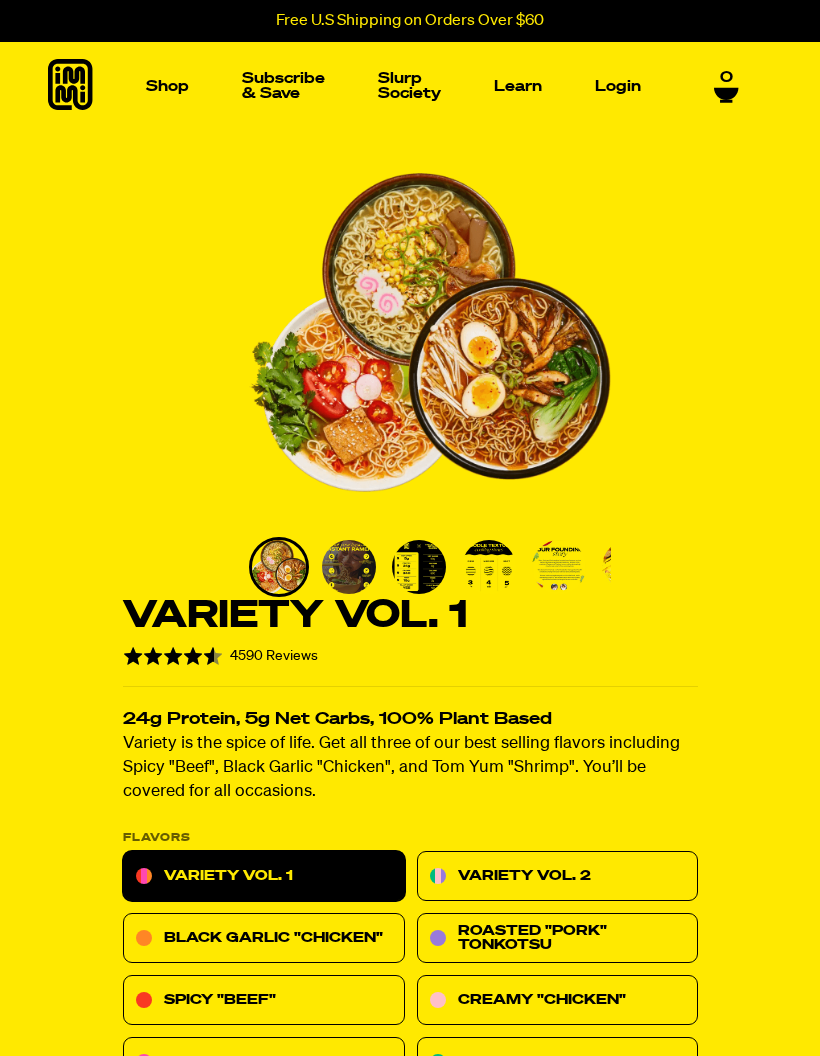 click on "Slurp Society" at bounding box center [409, 86] 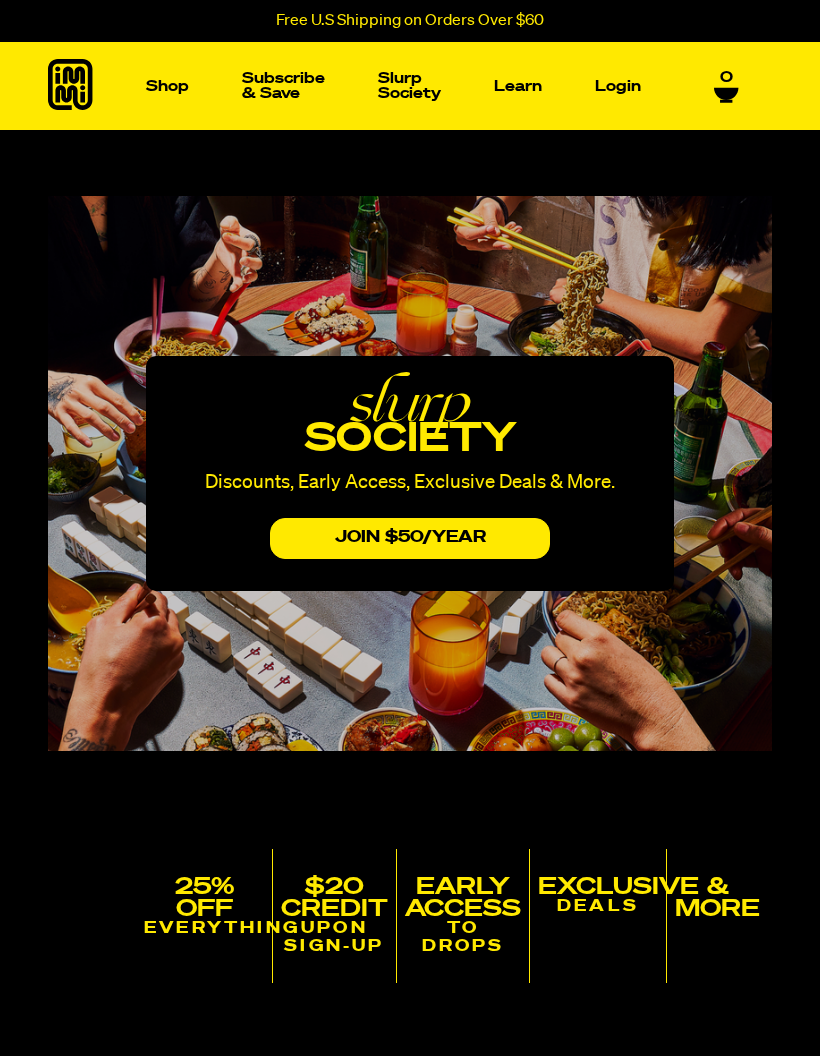 scroll, scrollTop: 0, scrollLeft: 0, axis: both 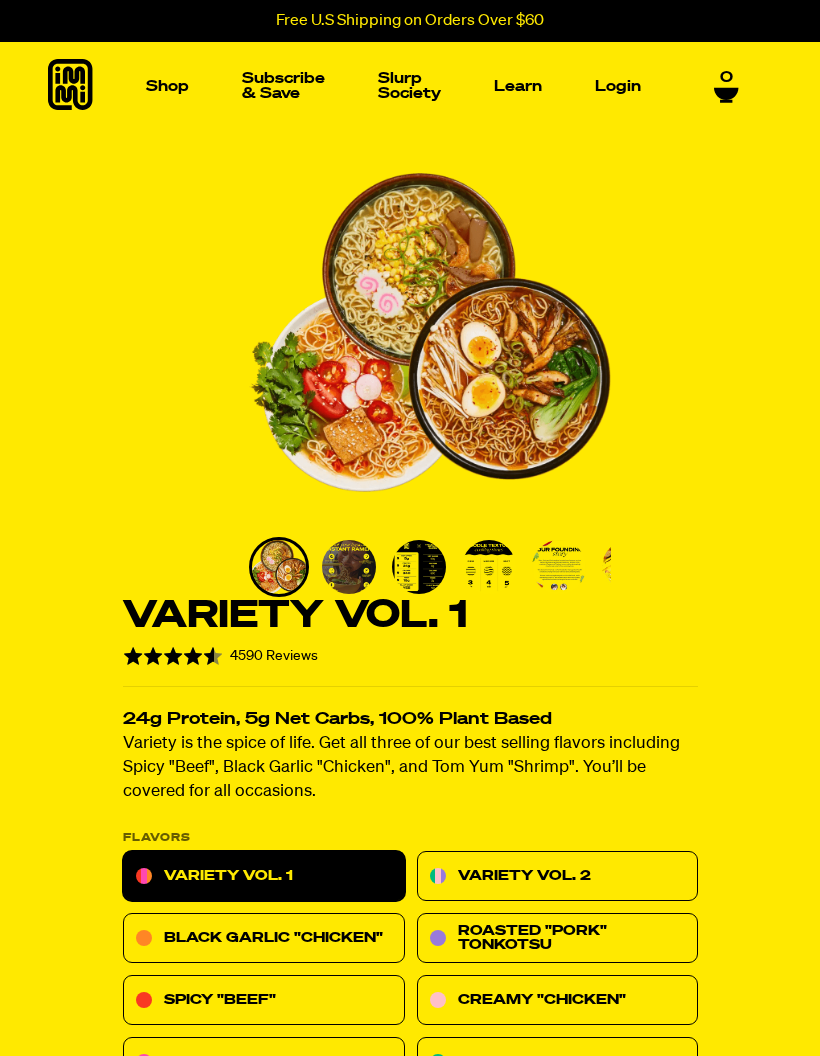 click at bounding box center (511, 236) 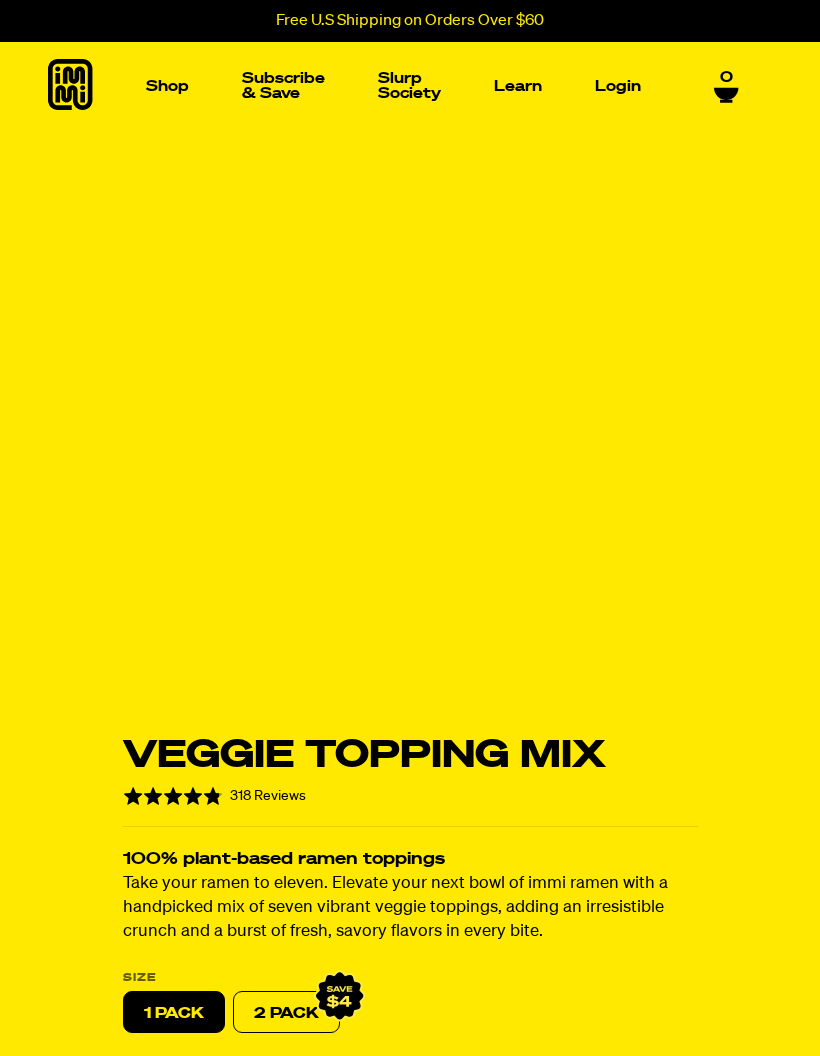 scroll, scrollTop: 0, scrollLeft: 0, axis: both 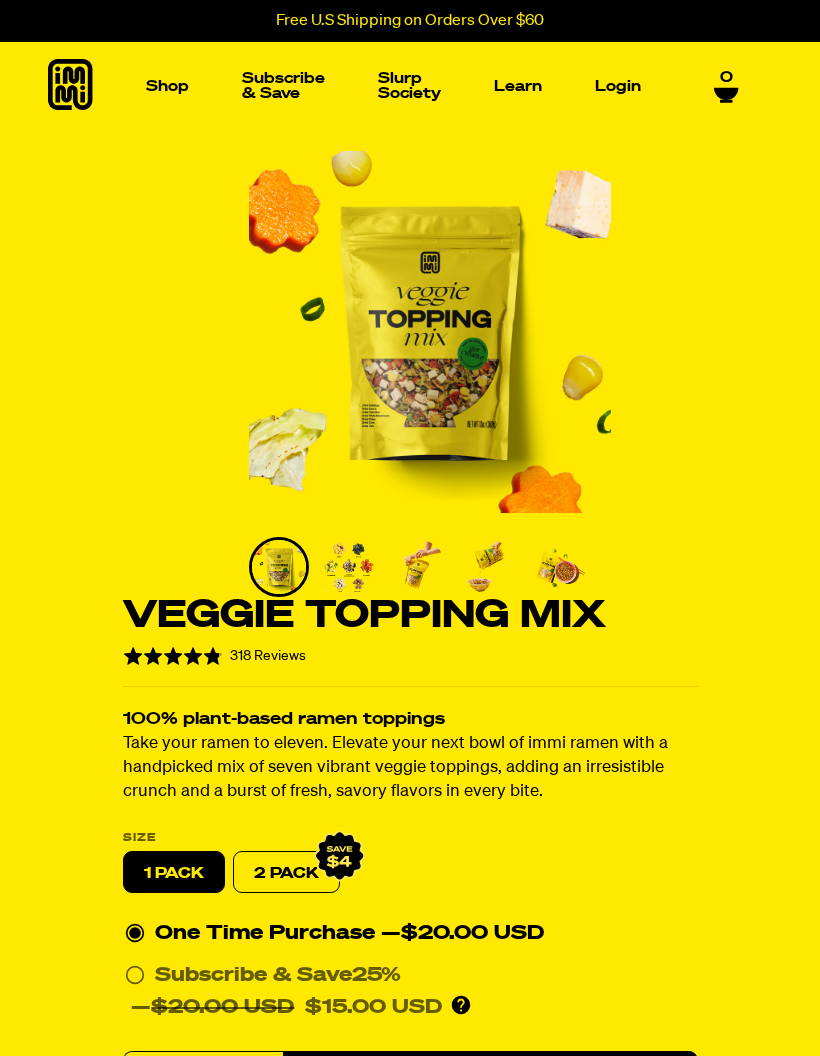 click at bounding box center [309, 236] 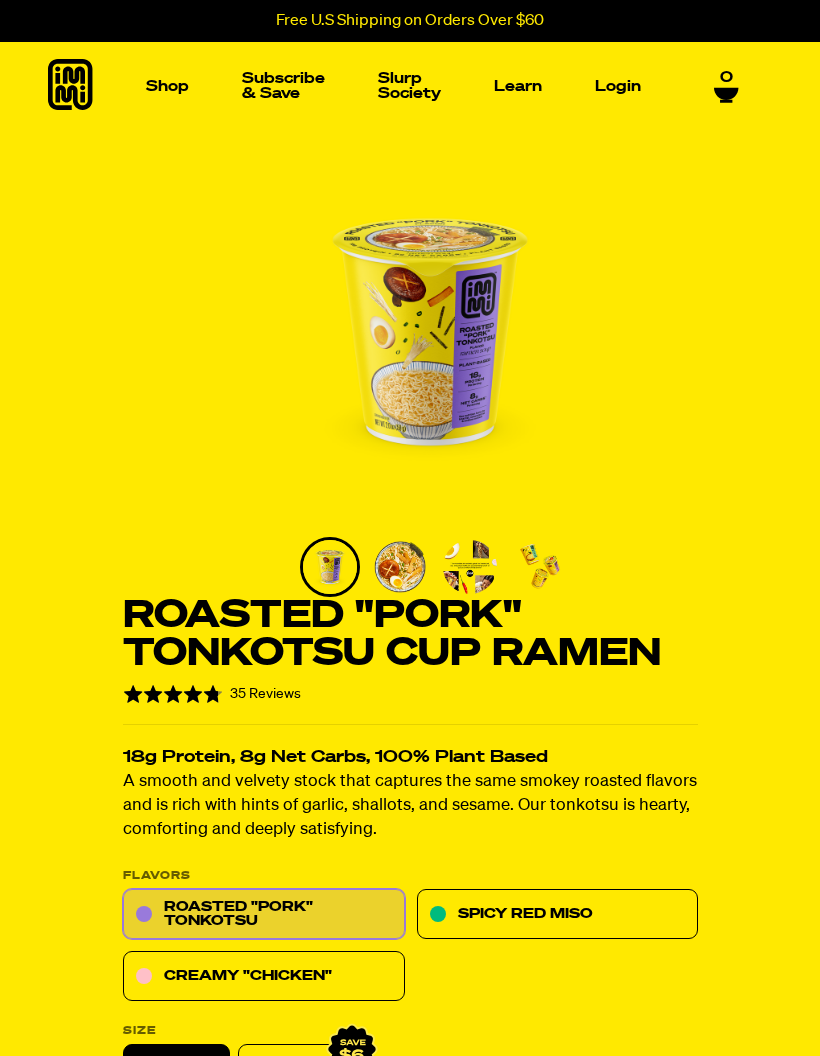 scroll, scrollTop: 0, scrollLeft: 0, axis: both 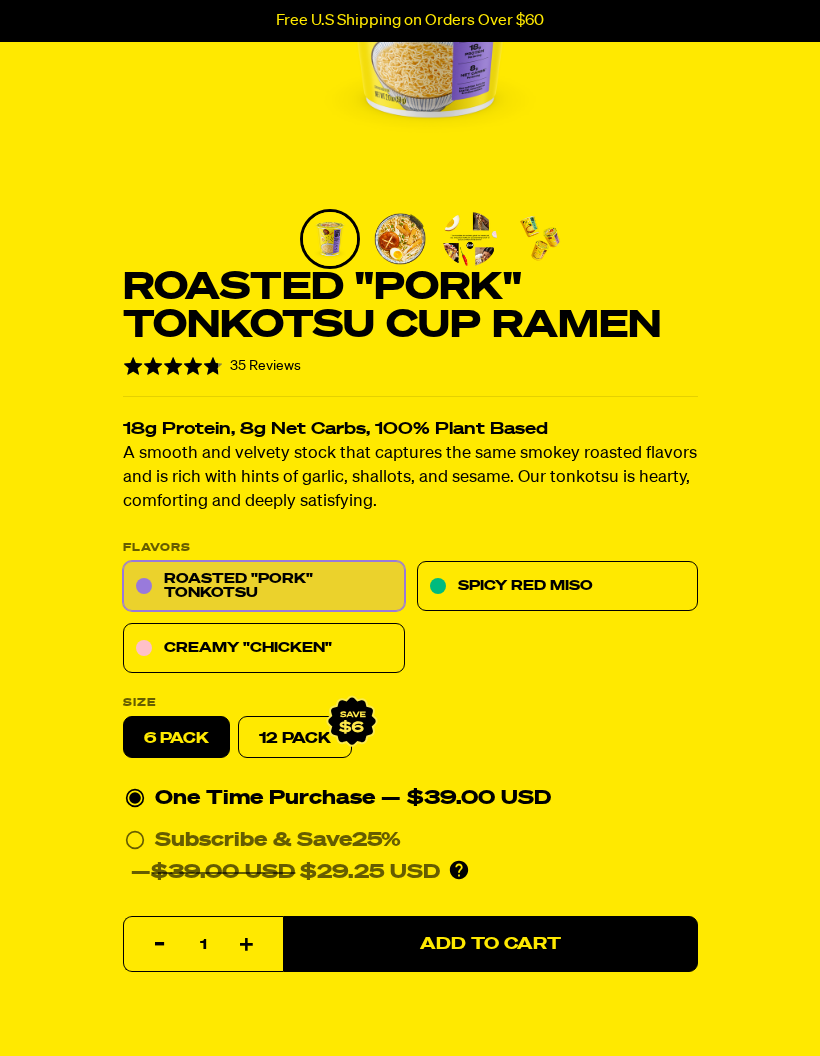 click on "12 Pack" at bounding box center (295, 738) 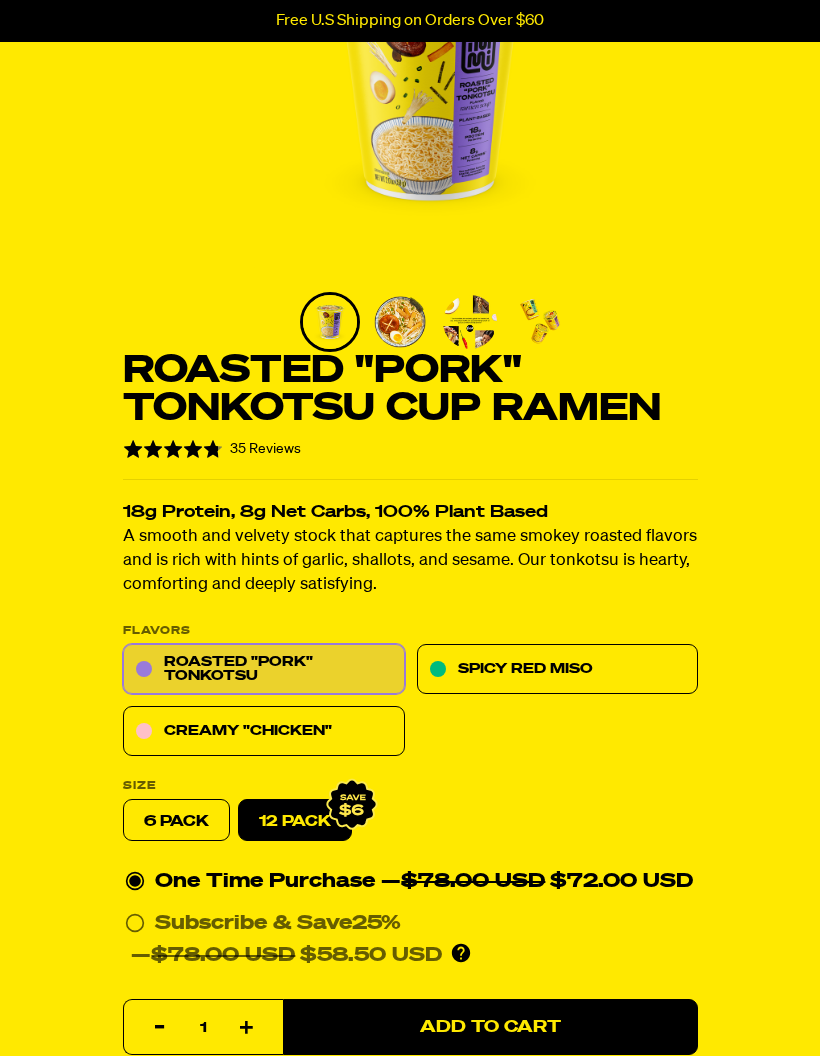 scroll, scrollTop: 0, scrollLeft: 0, axis: both 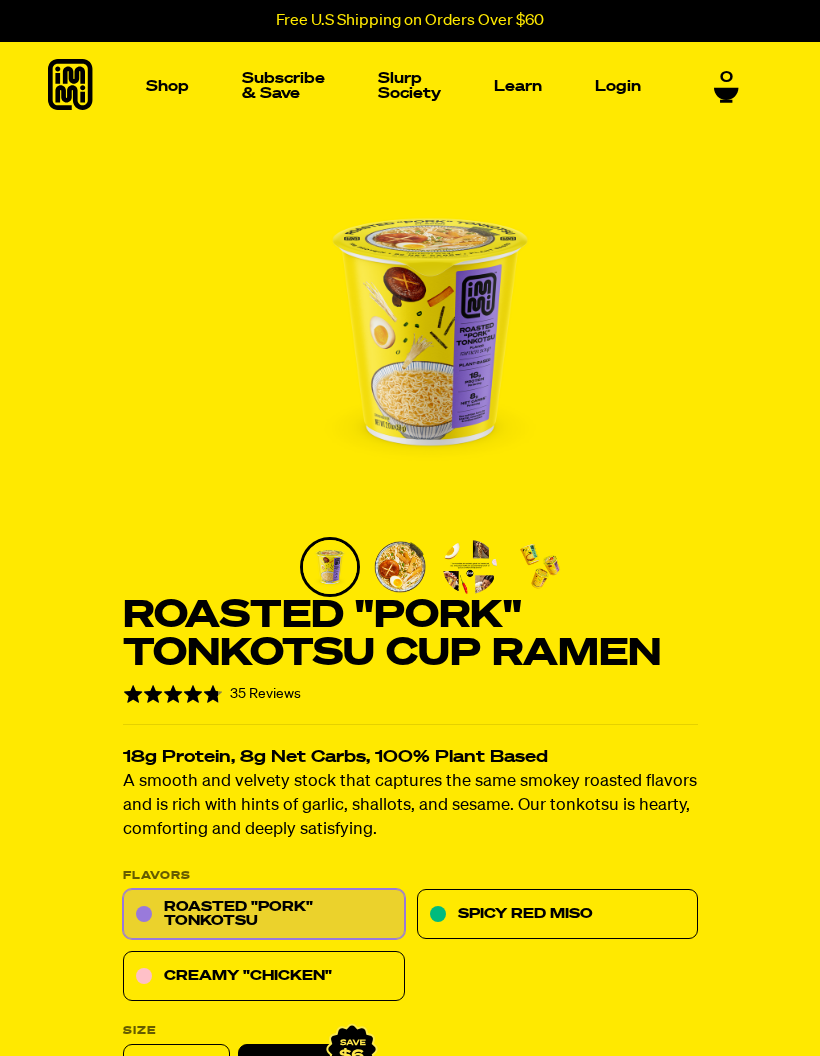 click at bounding box center (106, 236) 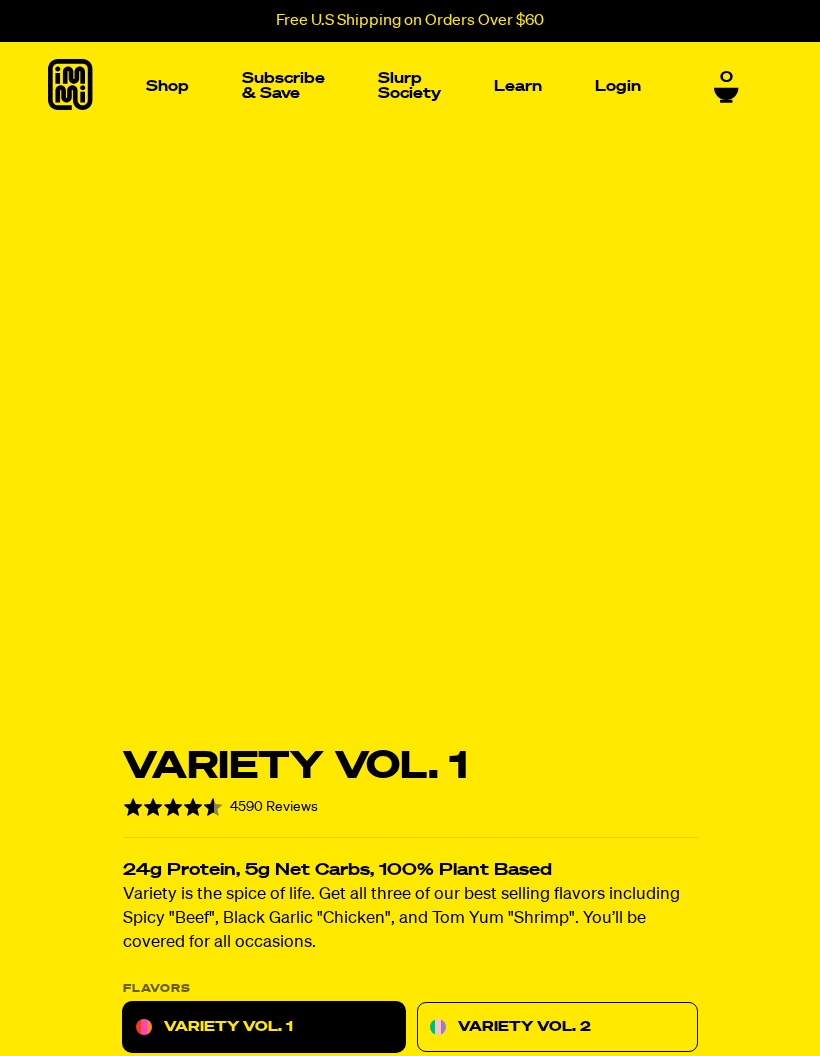 scroll, scrollTop: 0, scrollLeft: 0, axis: both 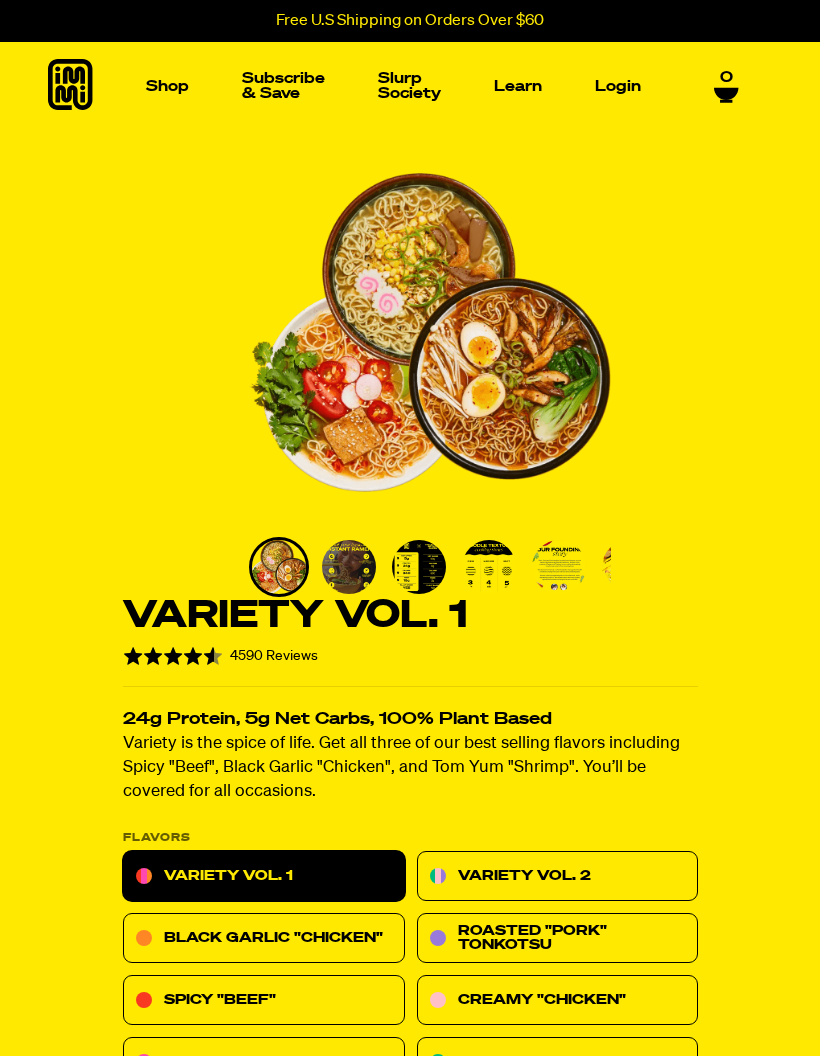 click at bounding box center [489, 567] 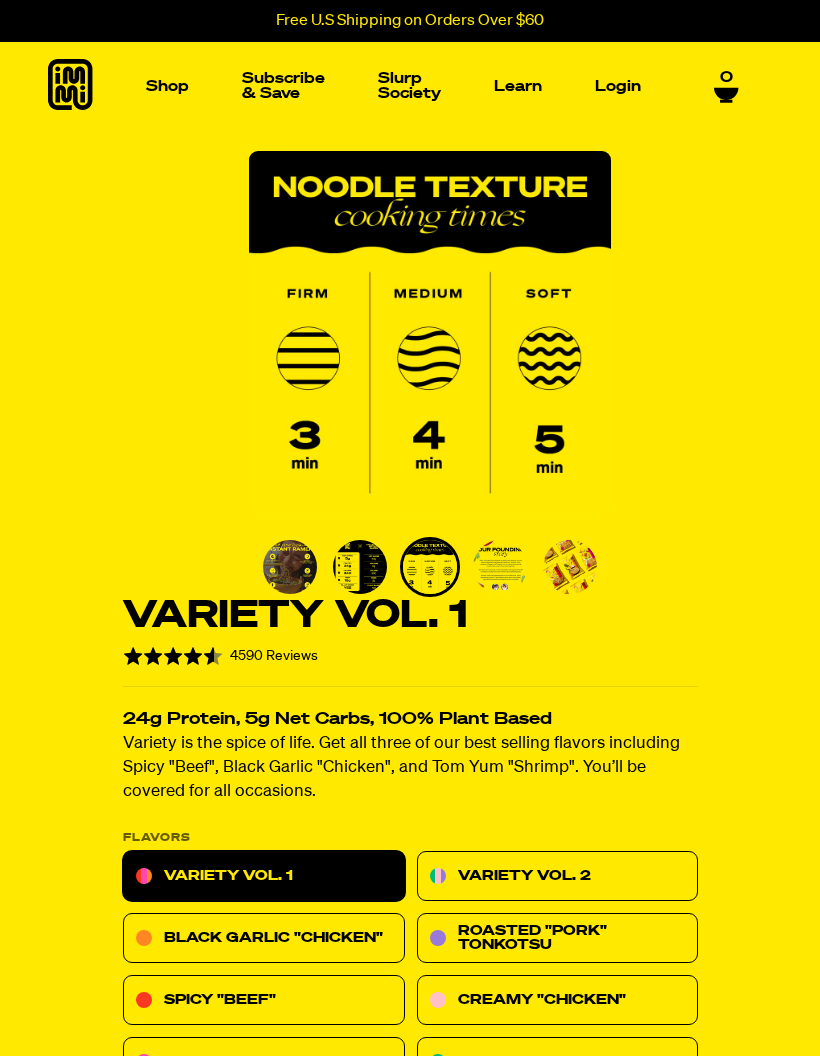 click at bounding box center [500, 567] 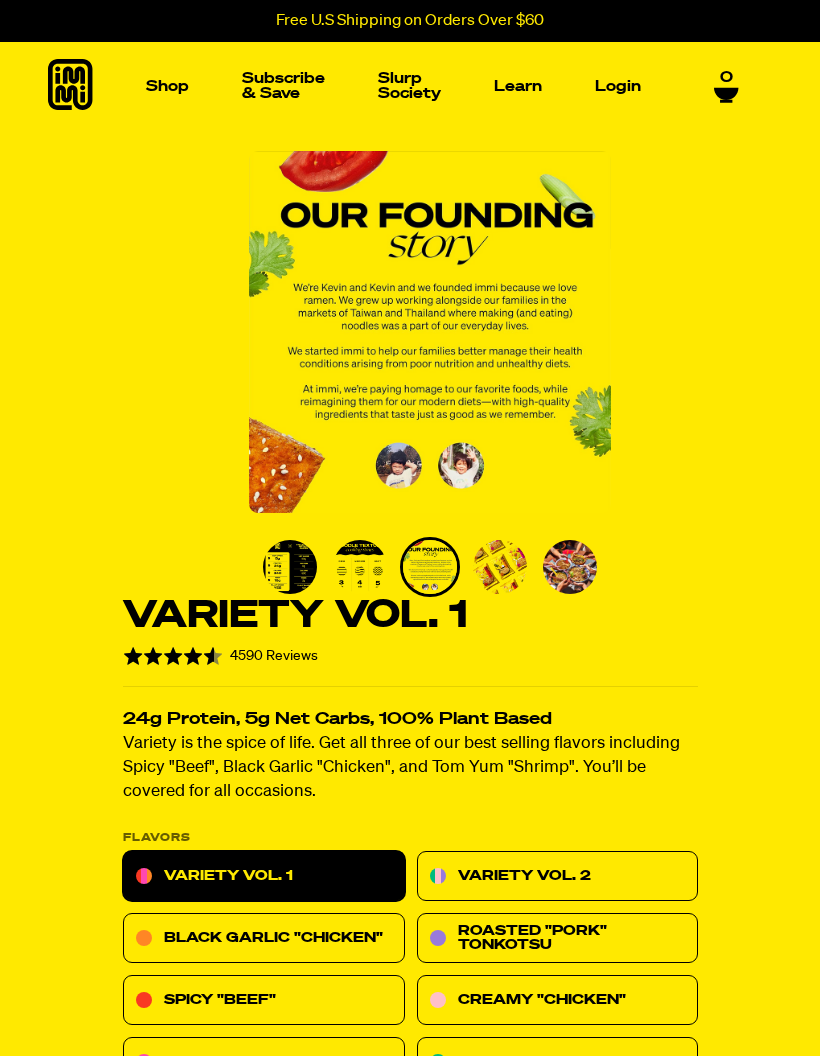 click at bounding box center (500, 567) 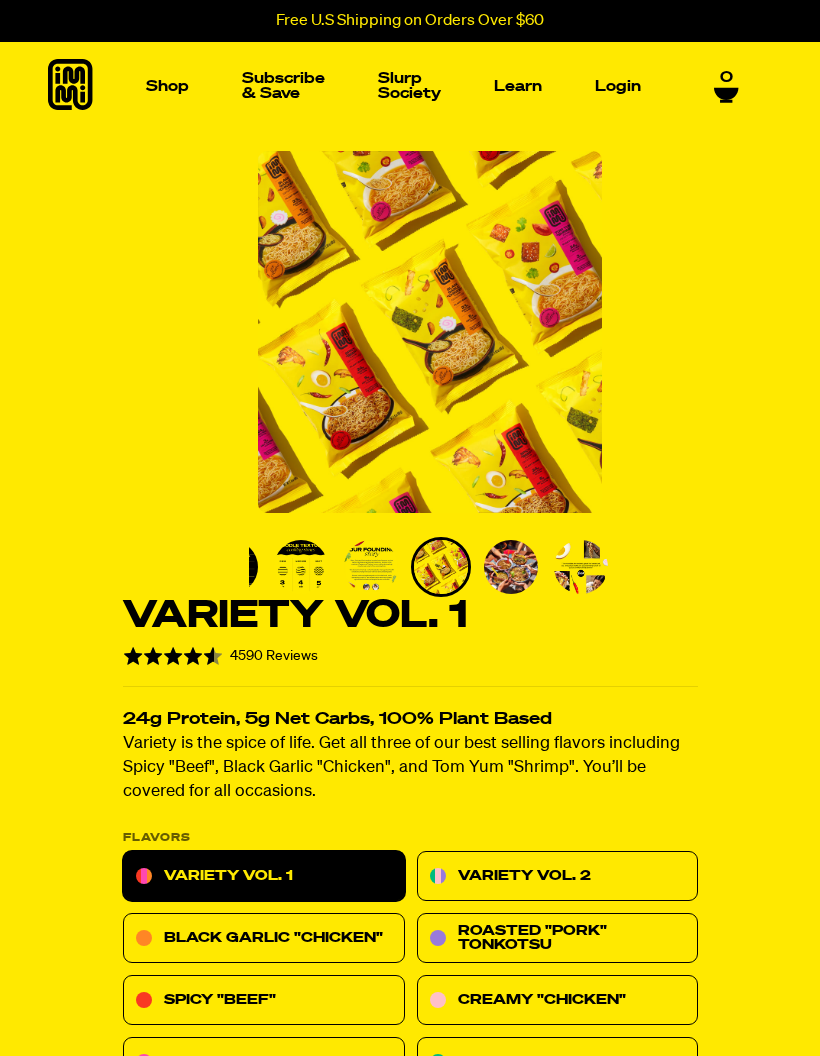 click at bounding box center [511, 567] 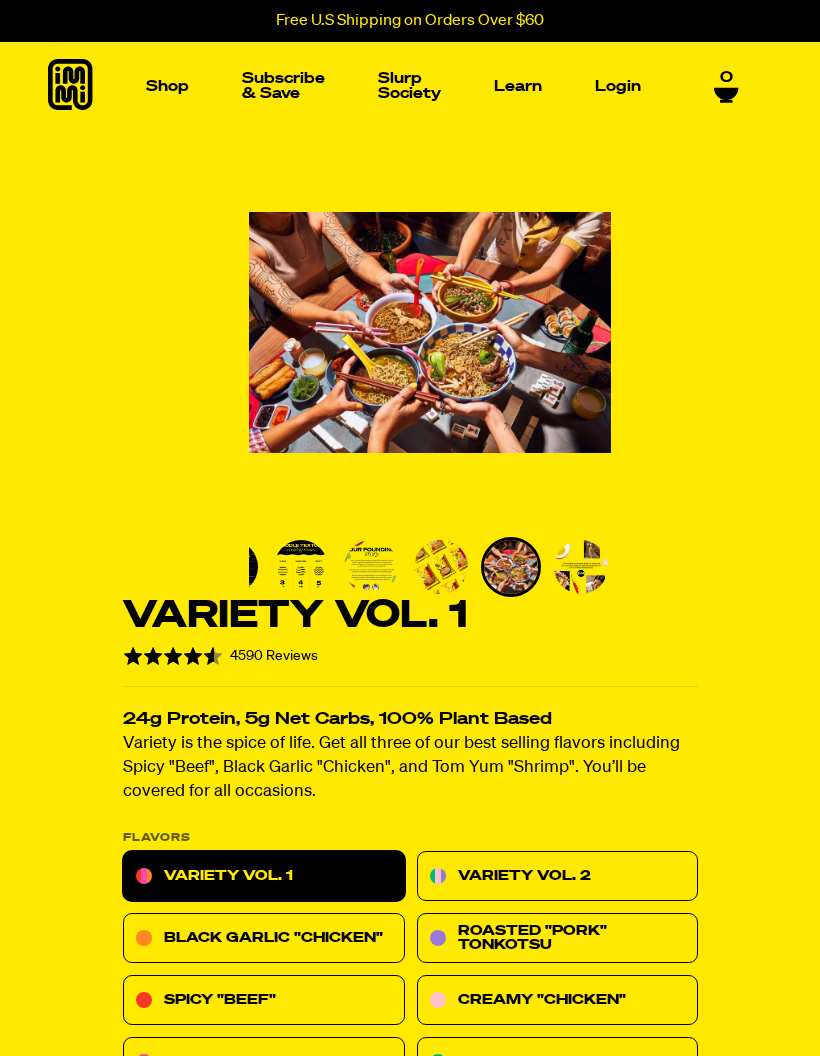 click at bounding box center [581, 567] 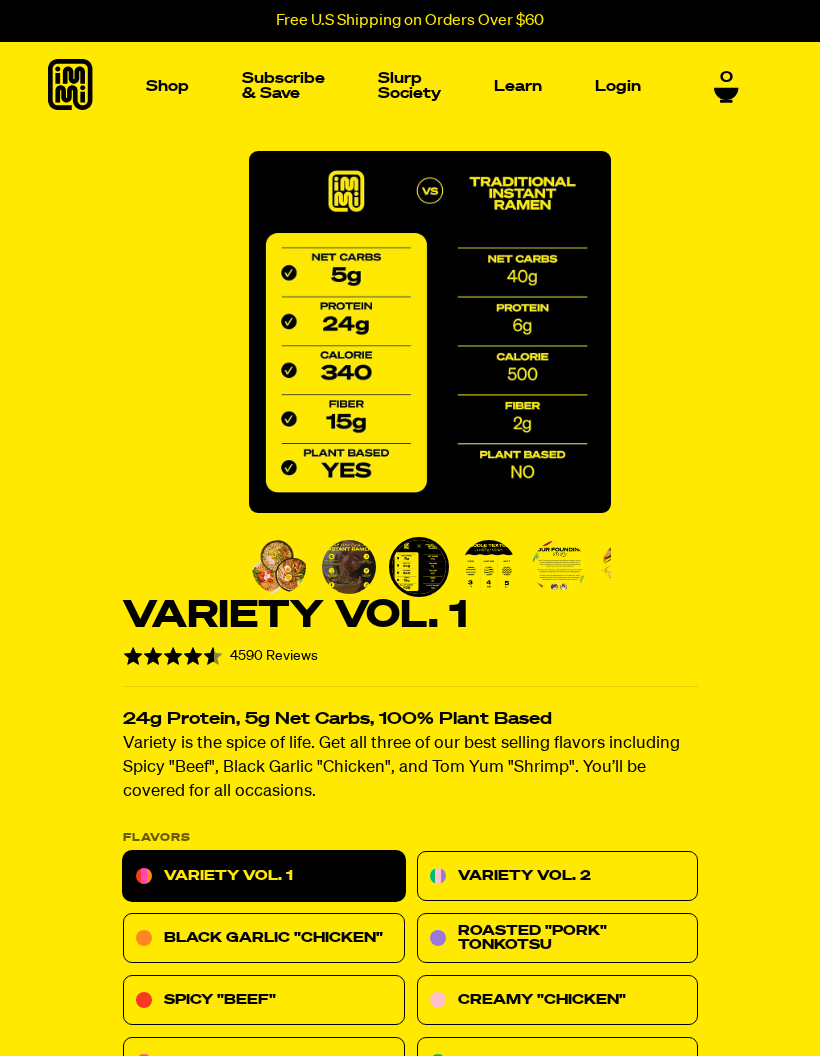 click at bounding box center [349, 567] 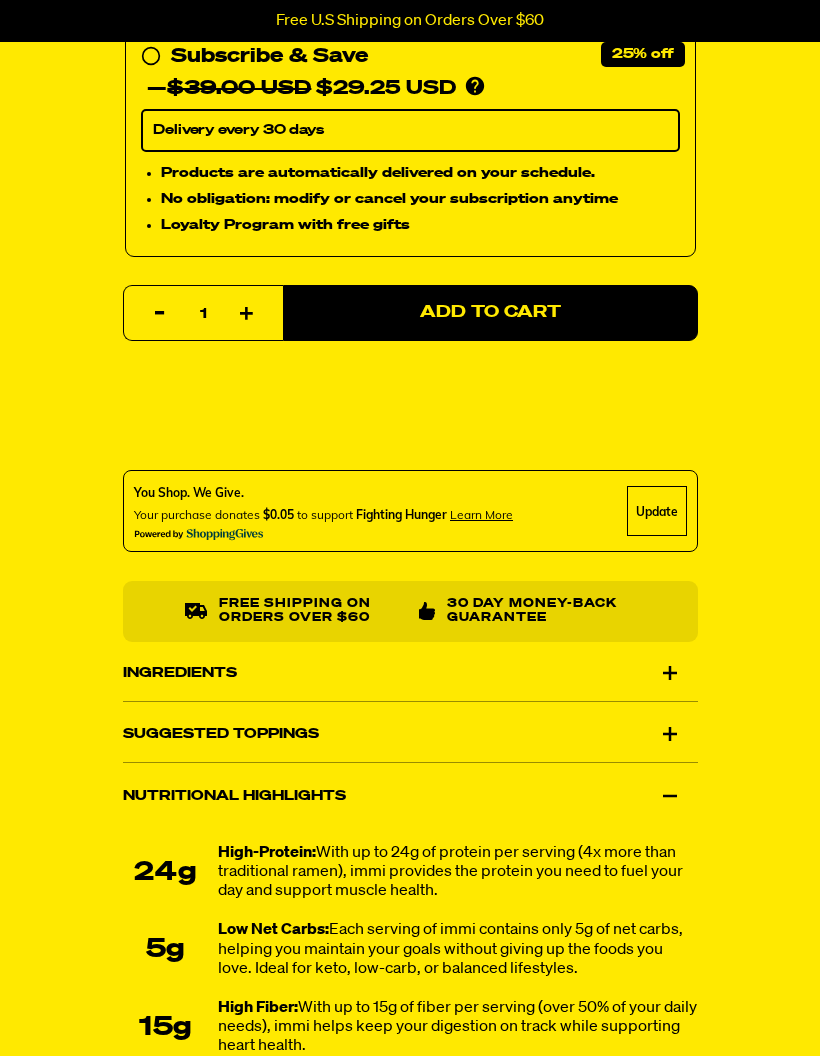click on "Suggested Toppings" at bounding box center (410, 736) 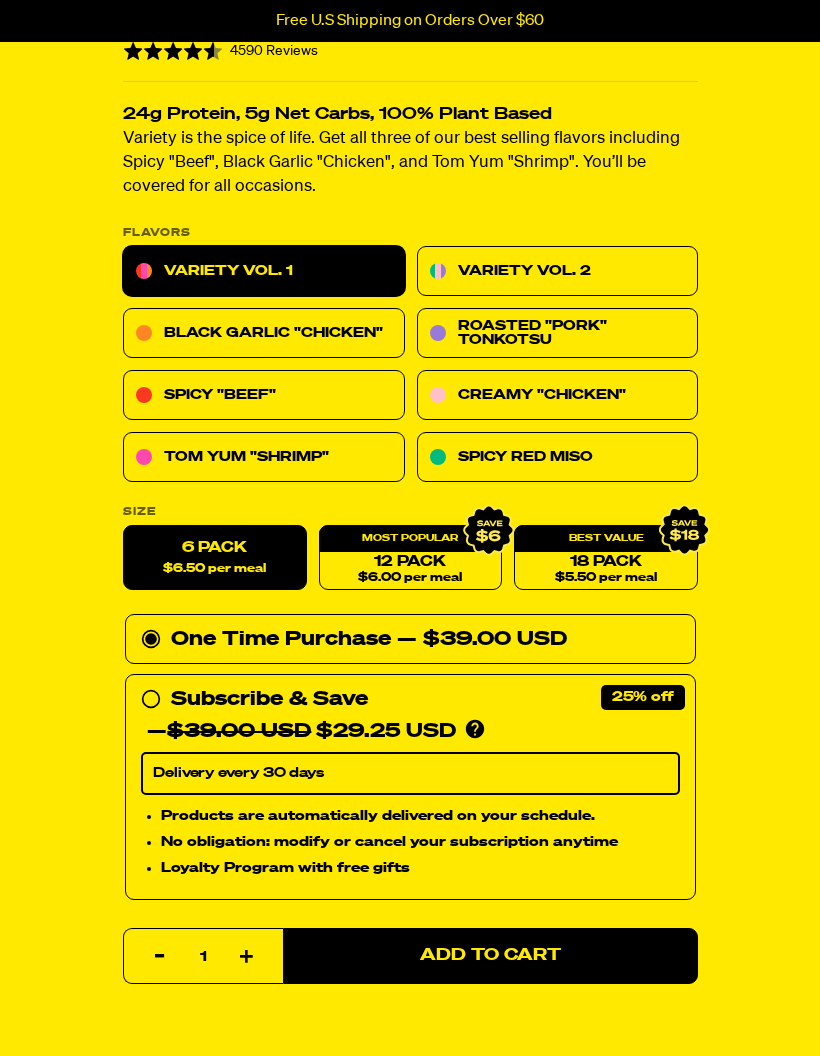 scroll, scrollTop: 0, scrollLeft: 0, axis: both 